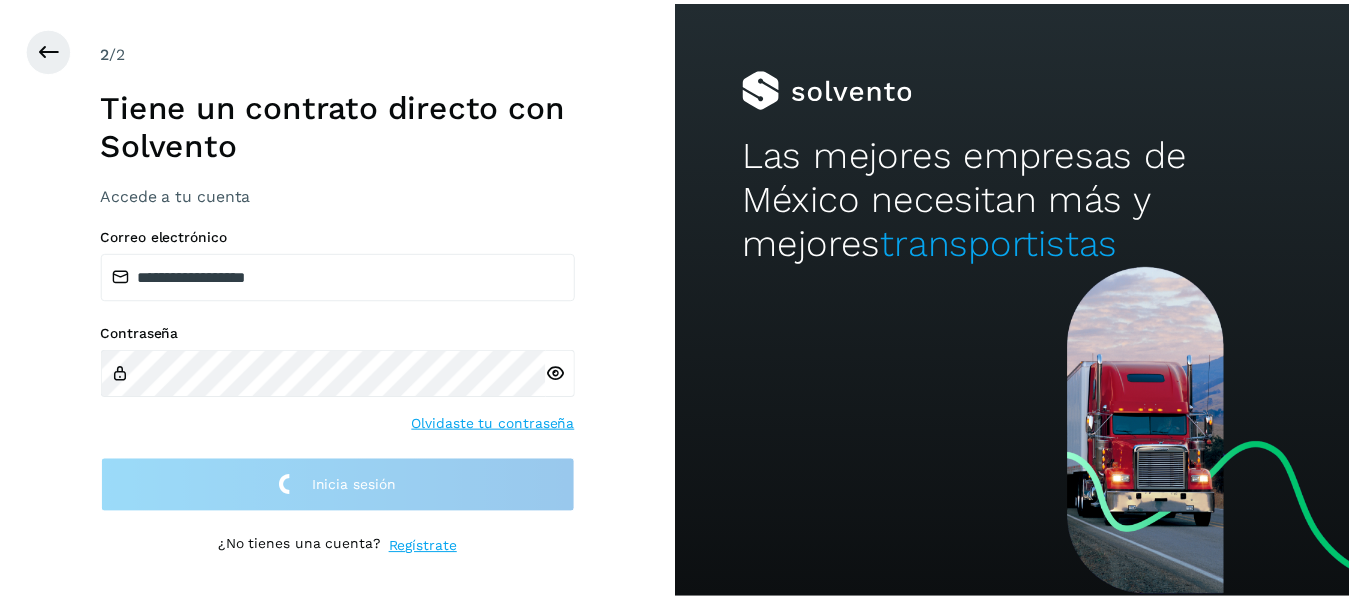 scroll, scrollTop: 0, scrollLeft: 0, axis: both 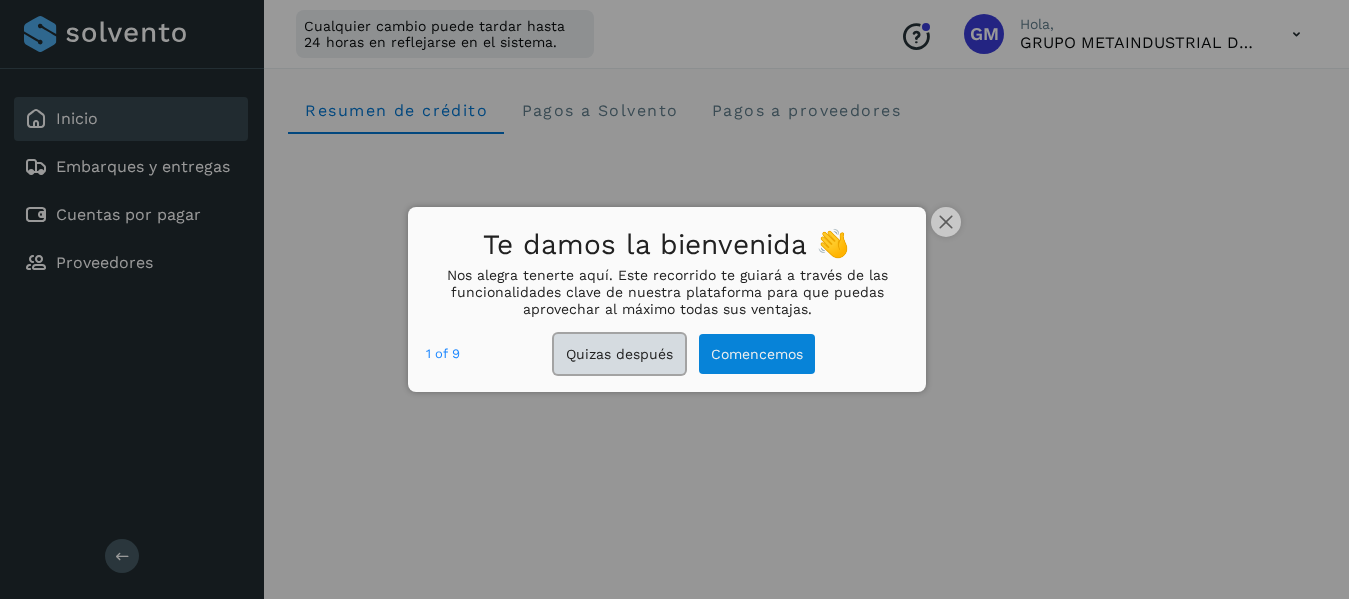 click on "Quizas después" at bounding box center (619, 354) 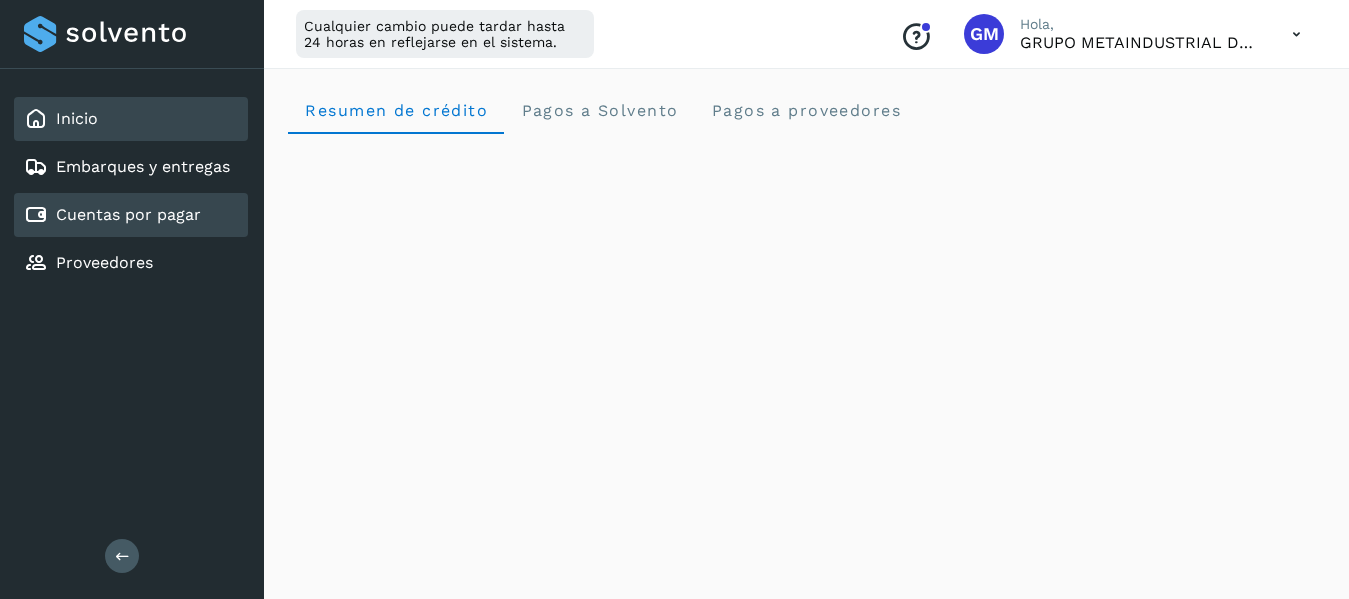click on "Cuentas por pagar" at bounding box center (112, 215) 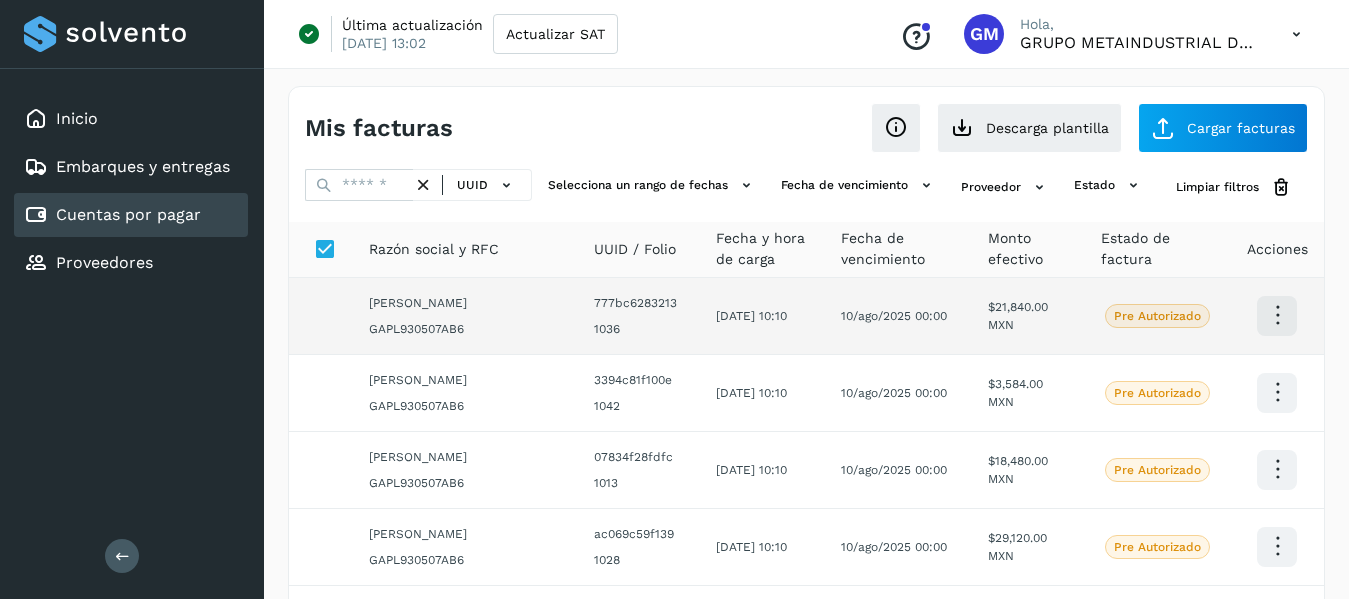 click at bounding box center (1277, 315) 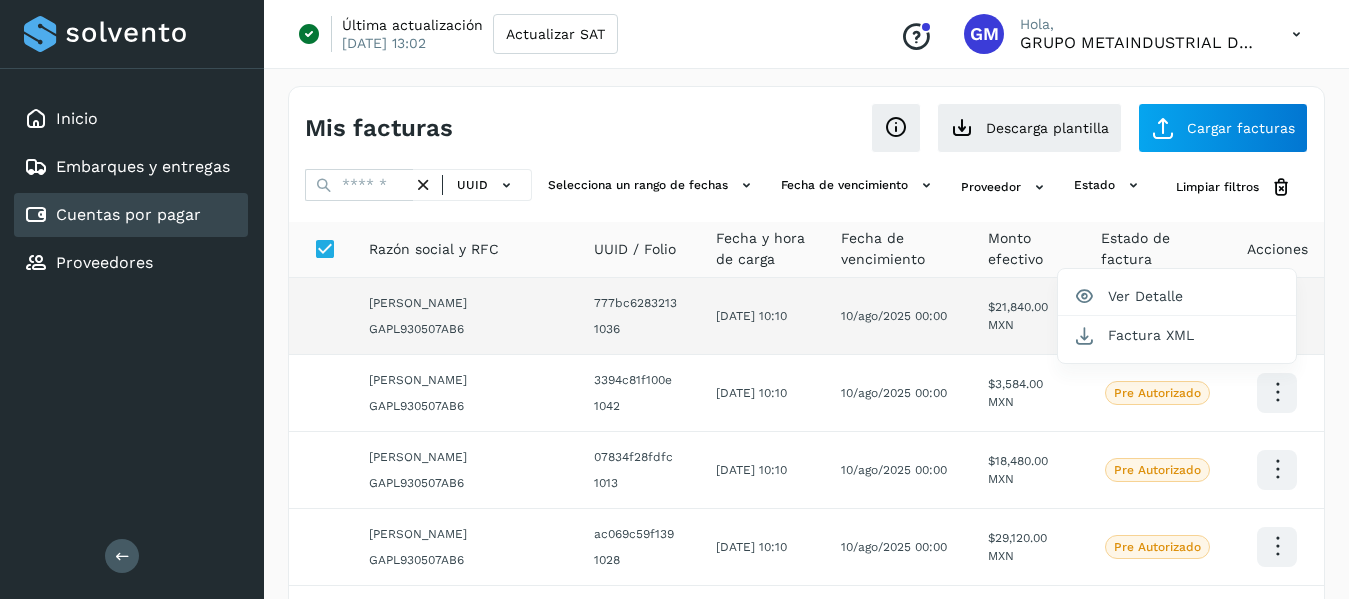 click at bounding box center (674, 299) 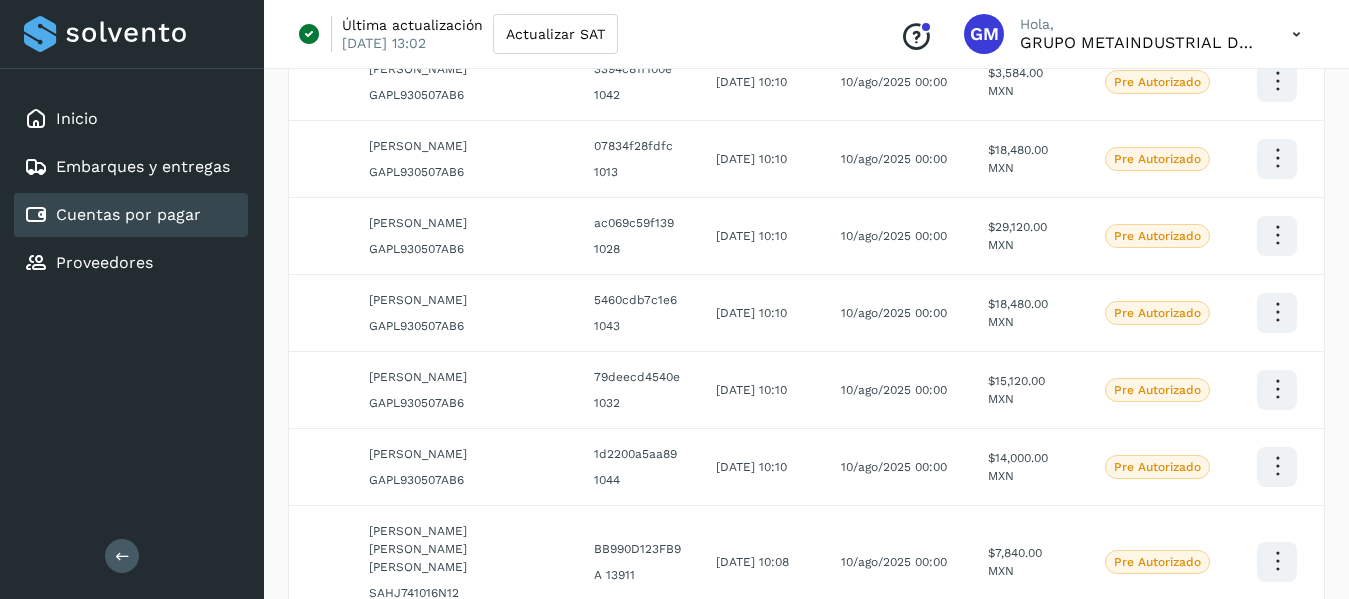 scroll, scrollTop: 0, scrollLeft: 0, axis: both 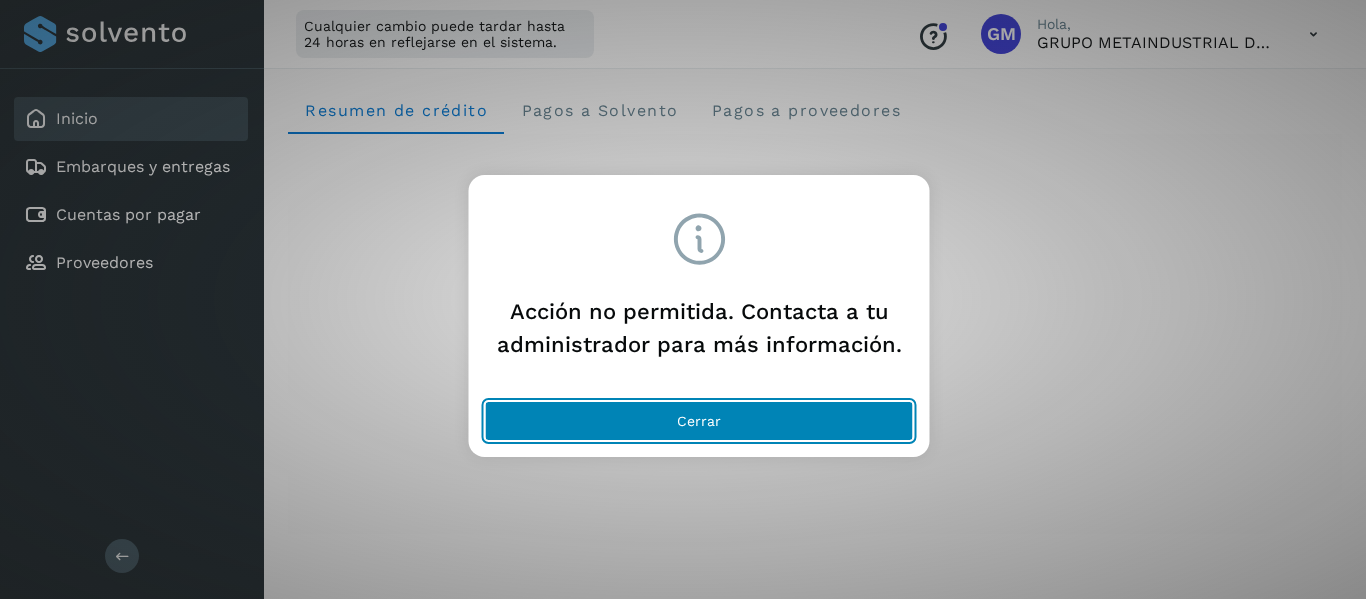 click on "Cerrar" 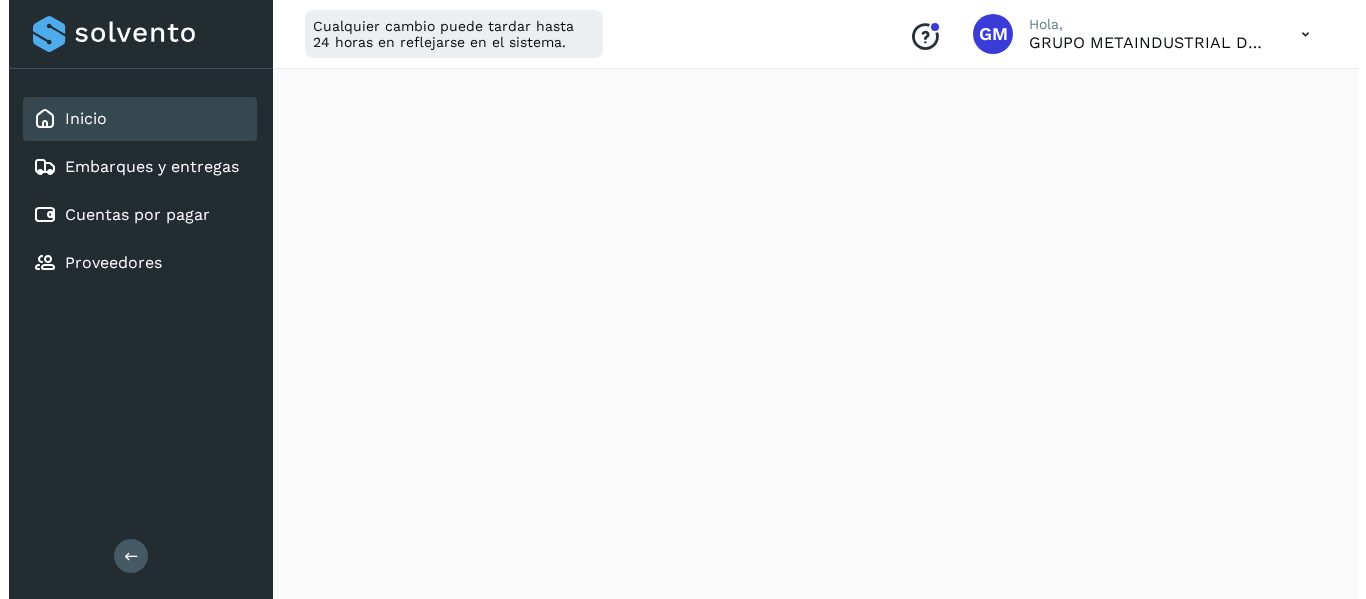 scroll, scrollTop: 0, scrollLeft: 0, axis: both 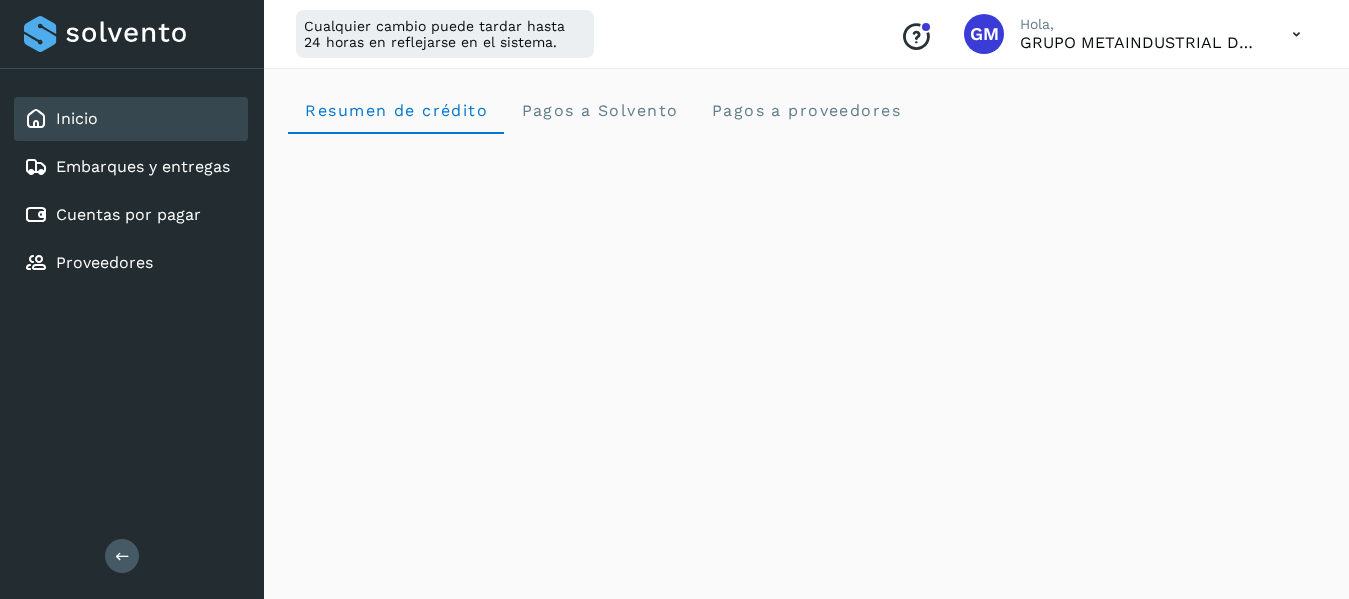 click at bounding box center [1296, 34] 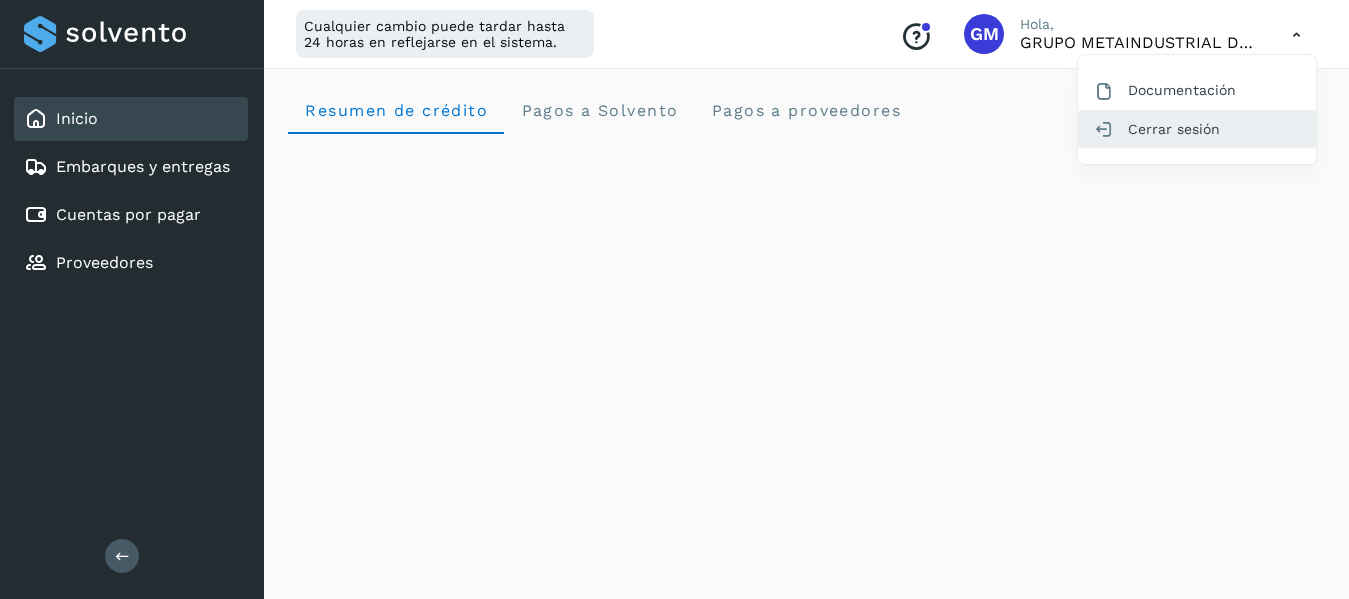 click on "Cerrar sesión" 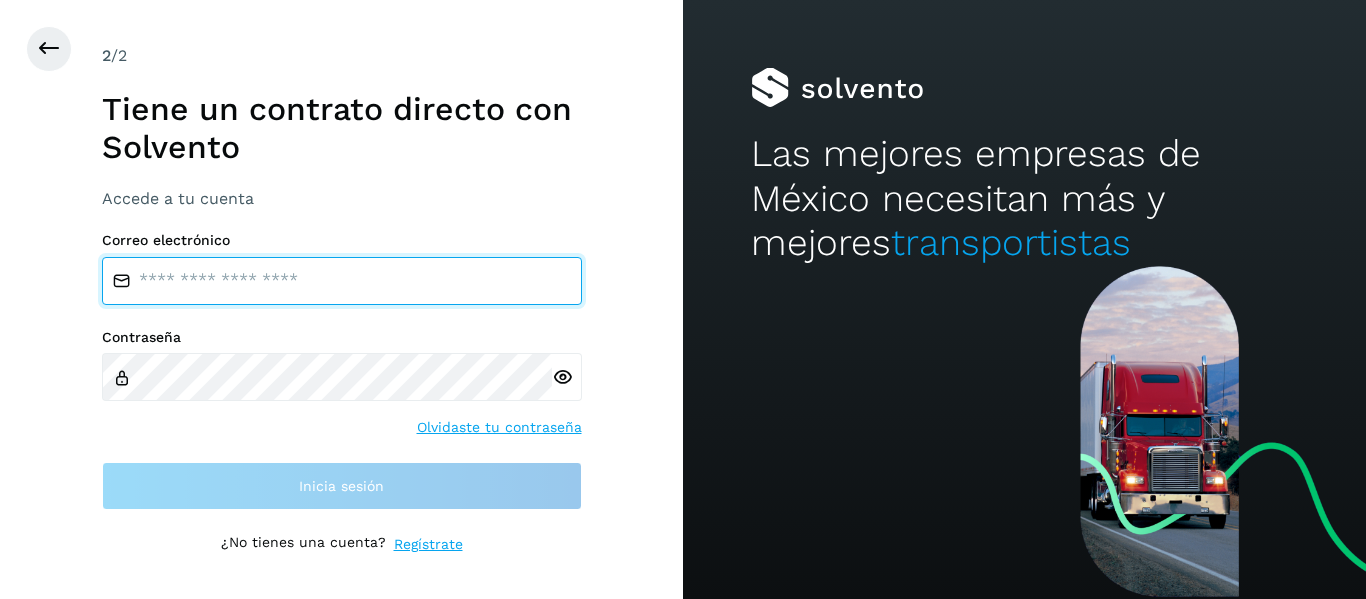 type on "**********" 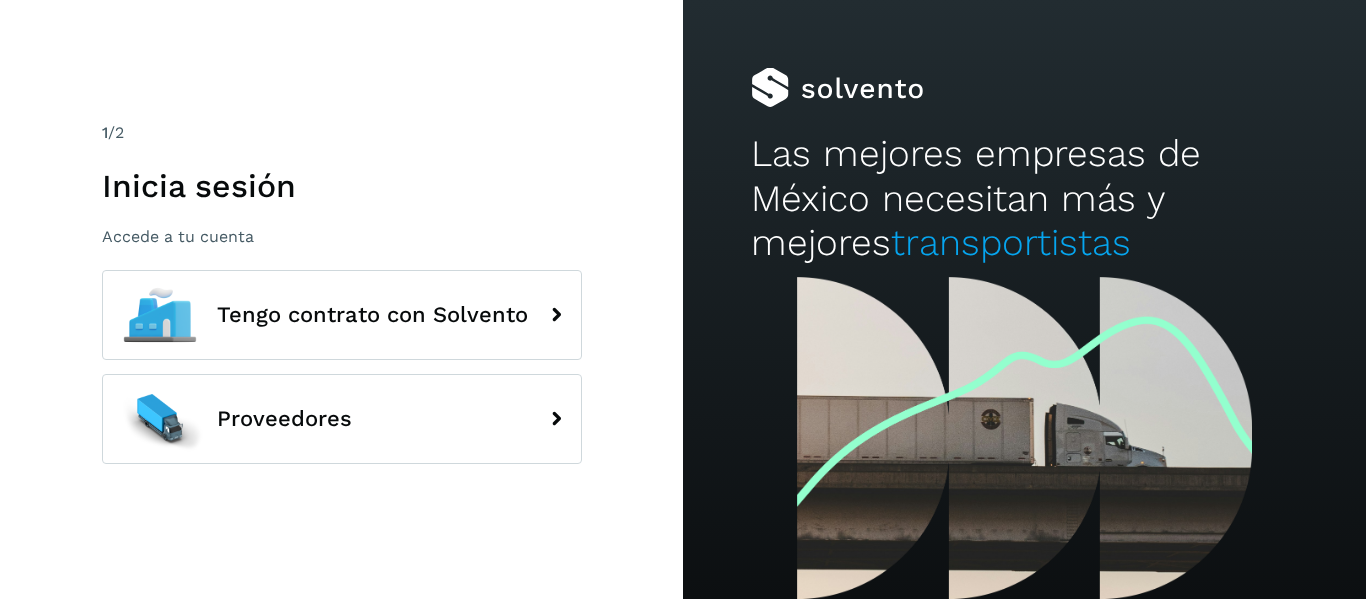 scroll, scrollTop: 0, scrollLeft: 0, axis: both 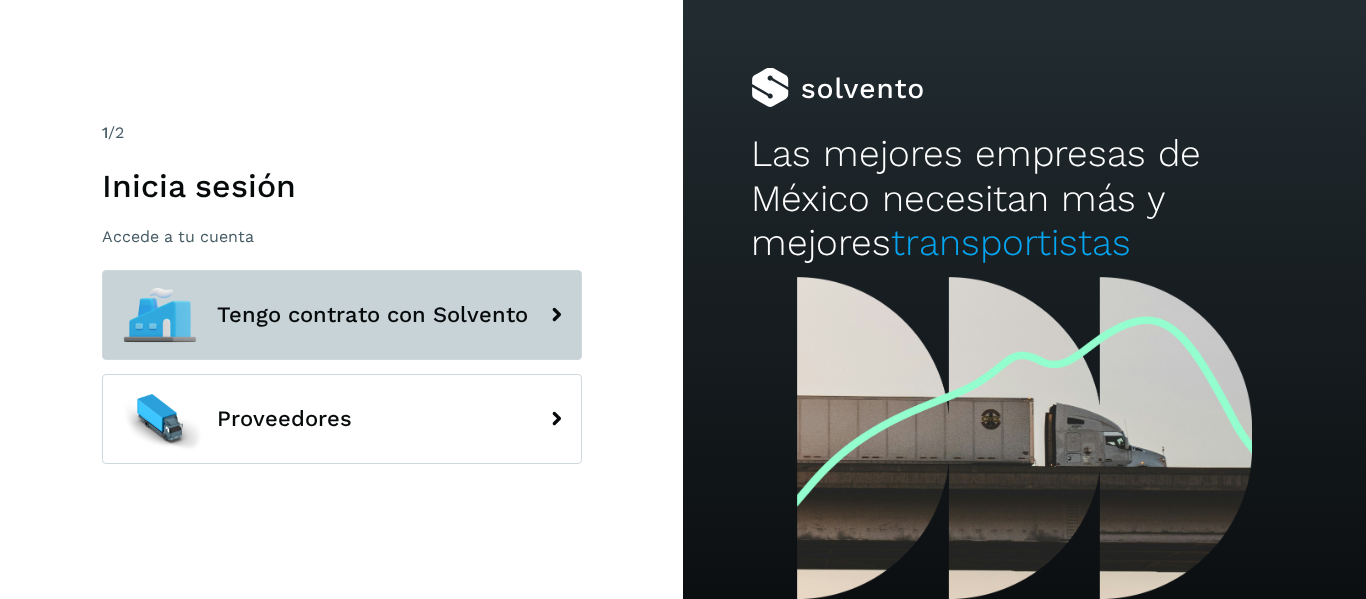 click on "Tengo contrato con Solvento" at bounding box center [342, 315] 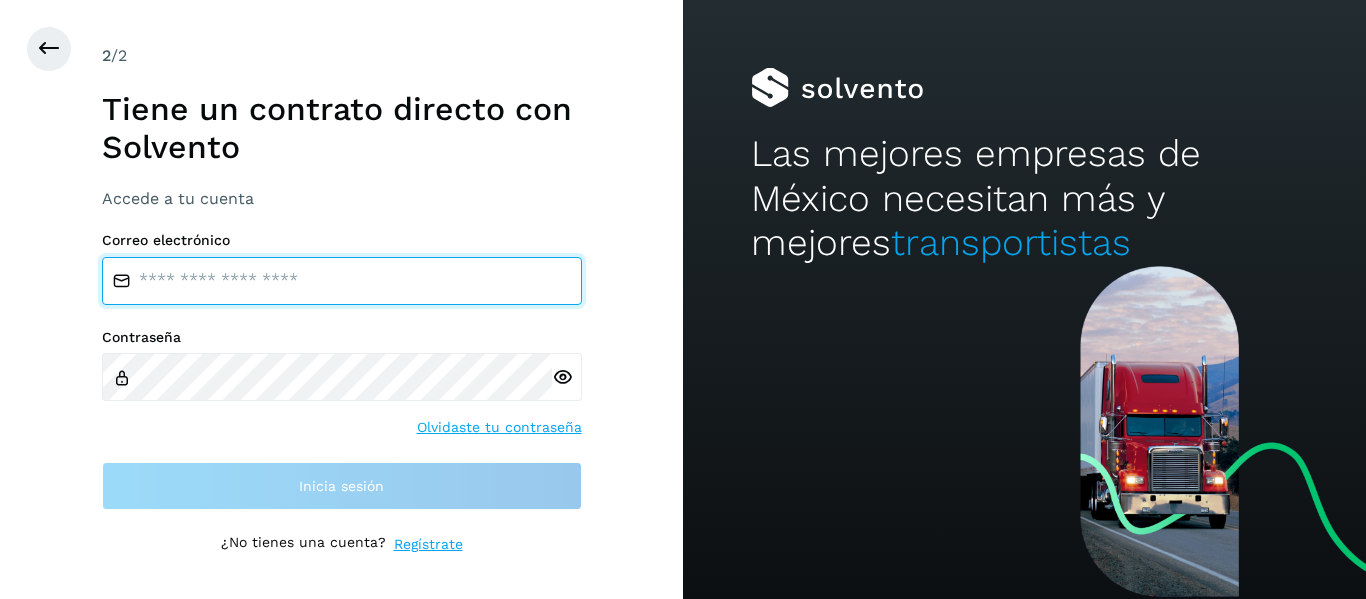 type on "**********" 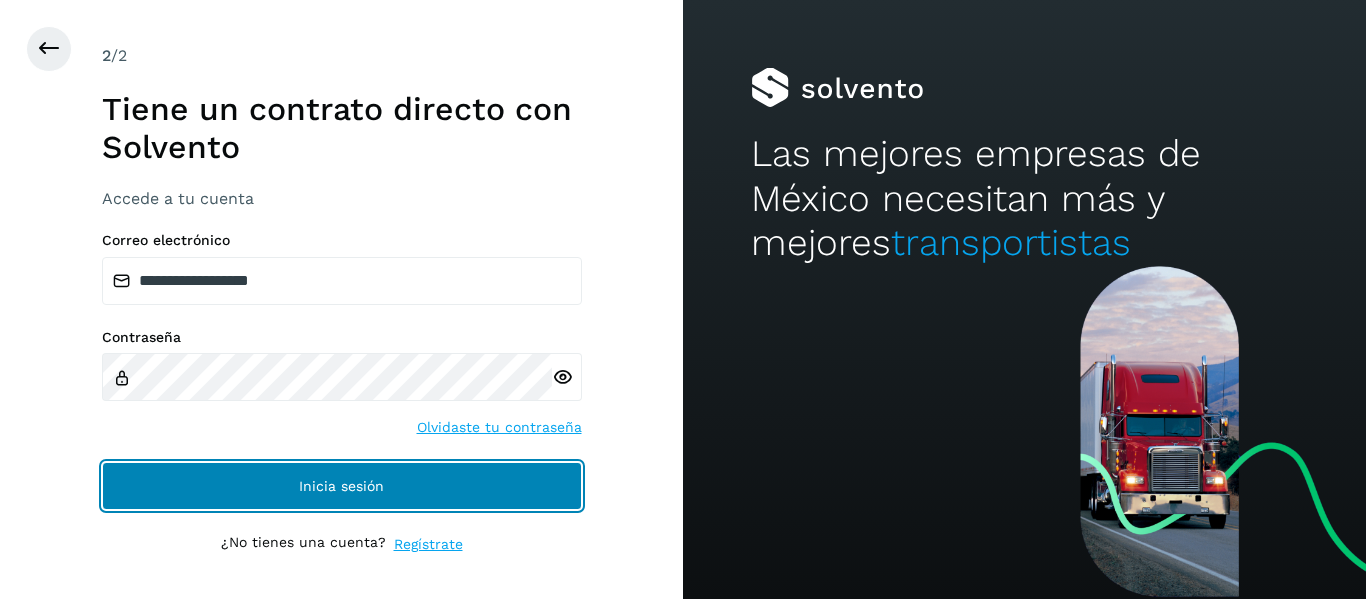 click on "Inicia sesión" at bounding box center (342, 486) 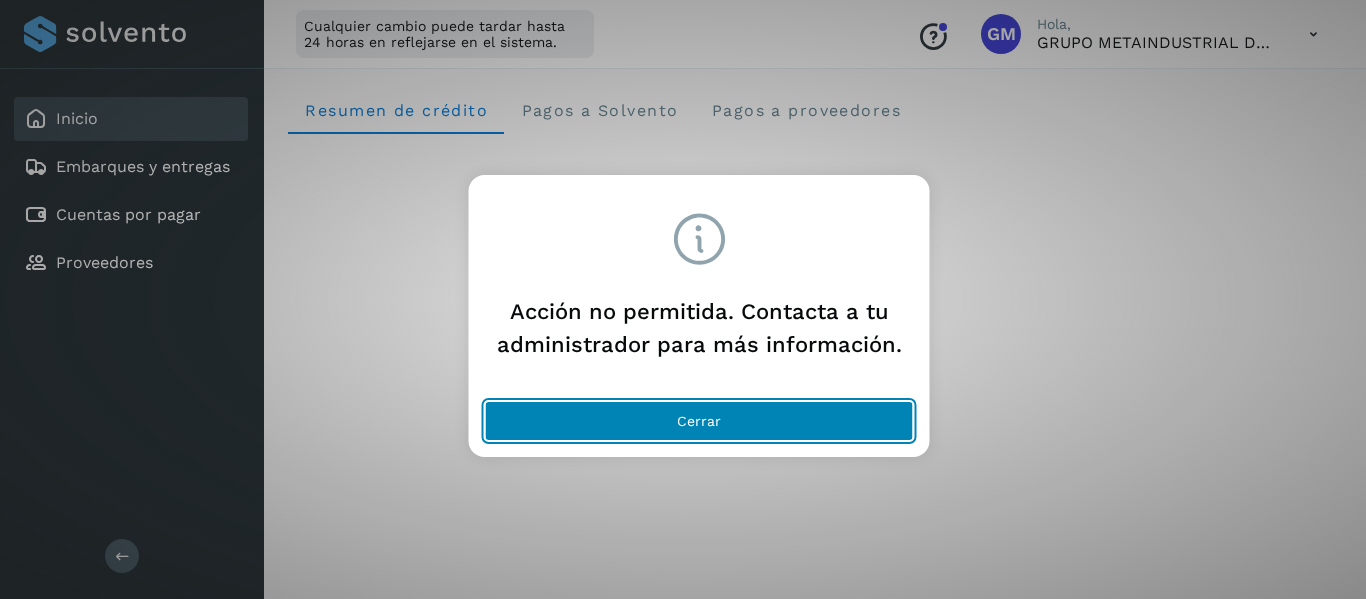 click on "Cerrar" 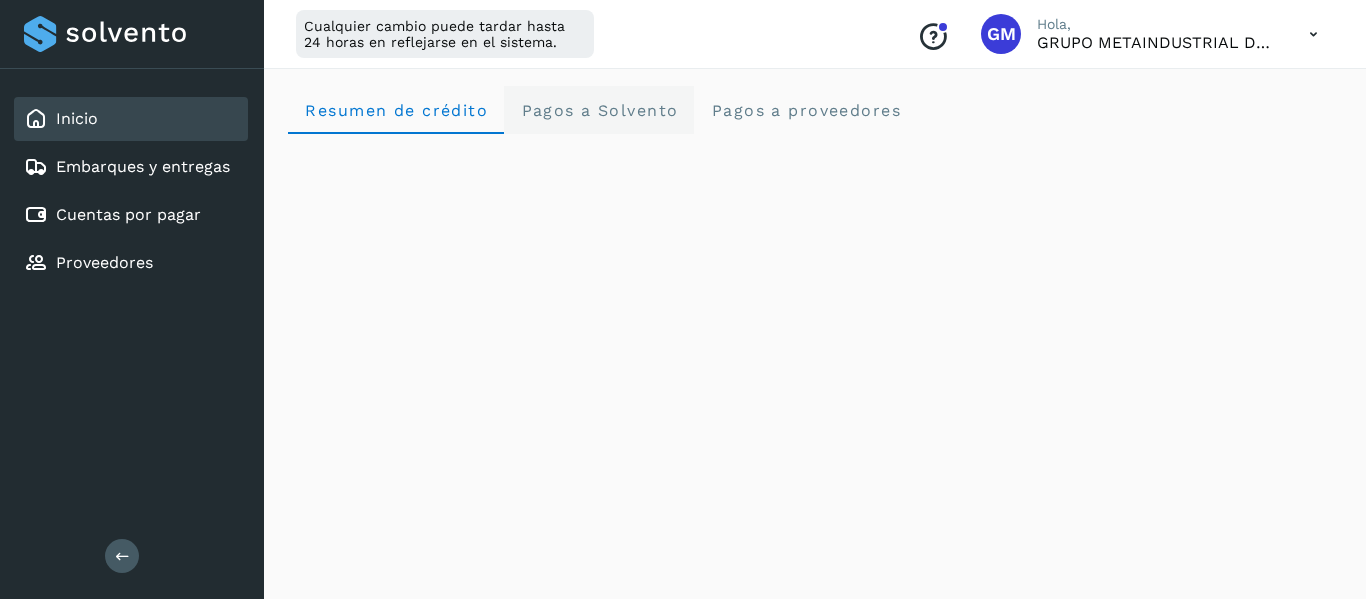 click on "Pagos a Solvento" 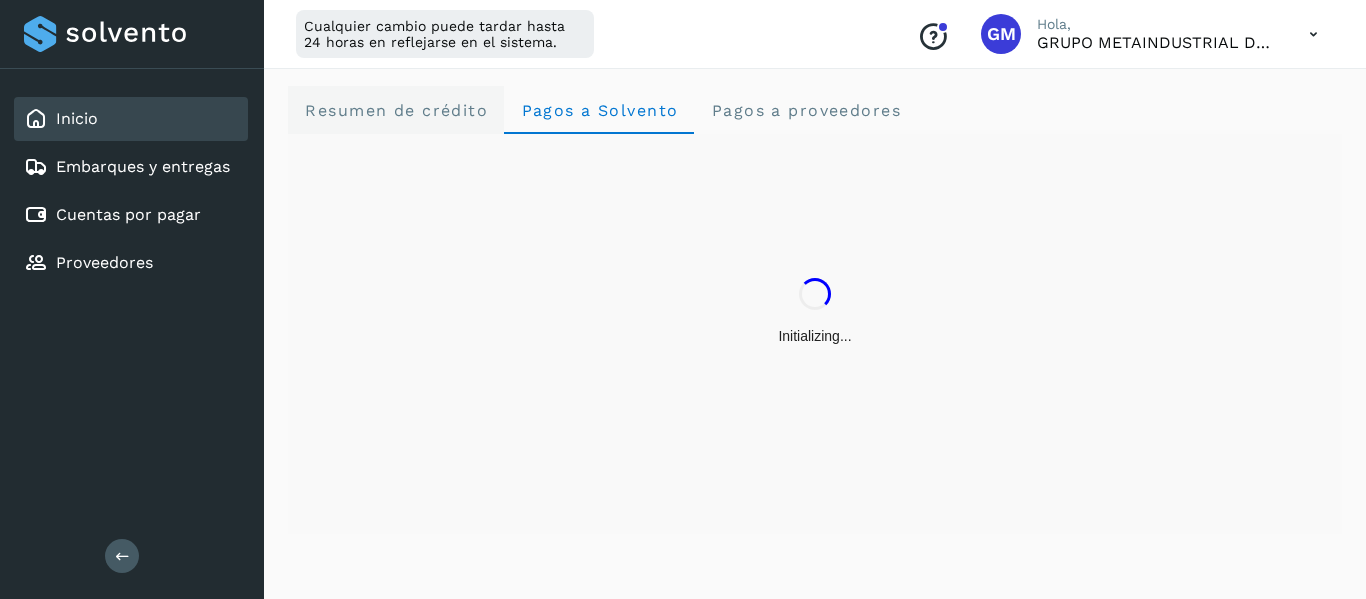 click on "Resumen de crédito" 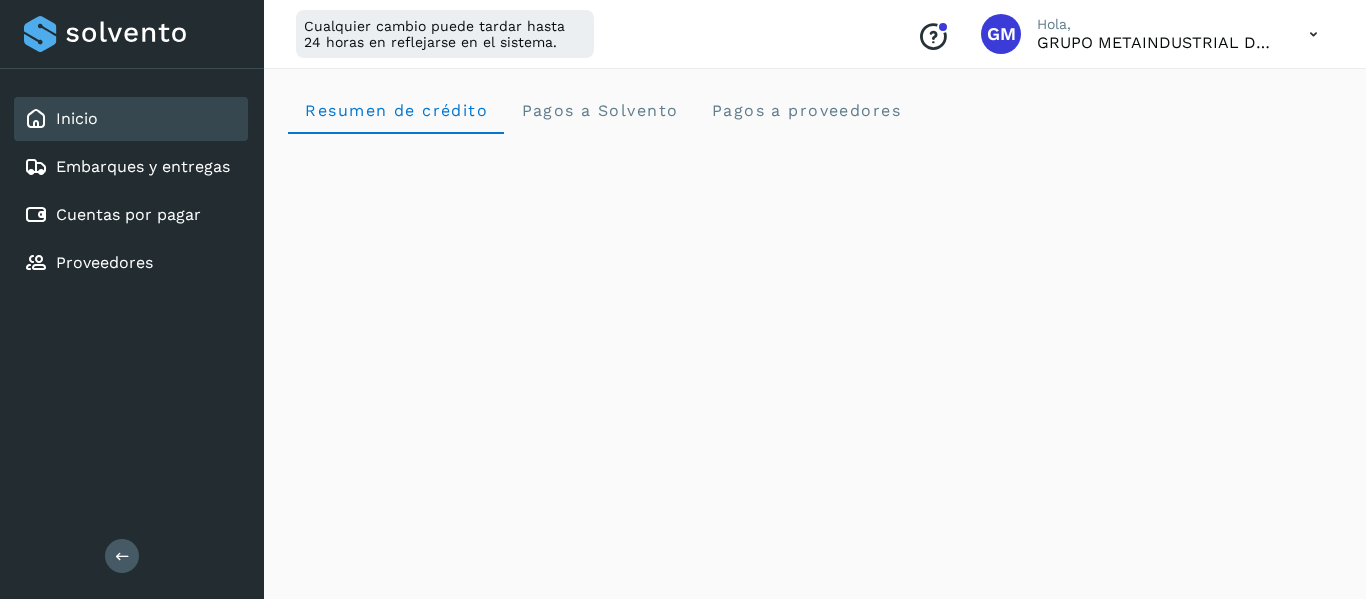 click at bounding box center (1313, 34) 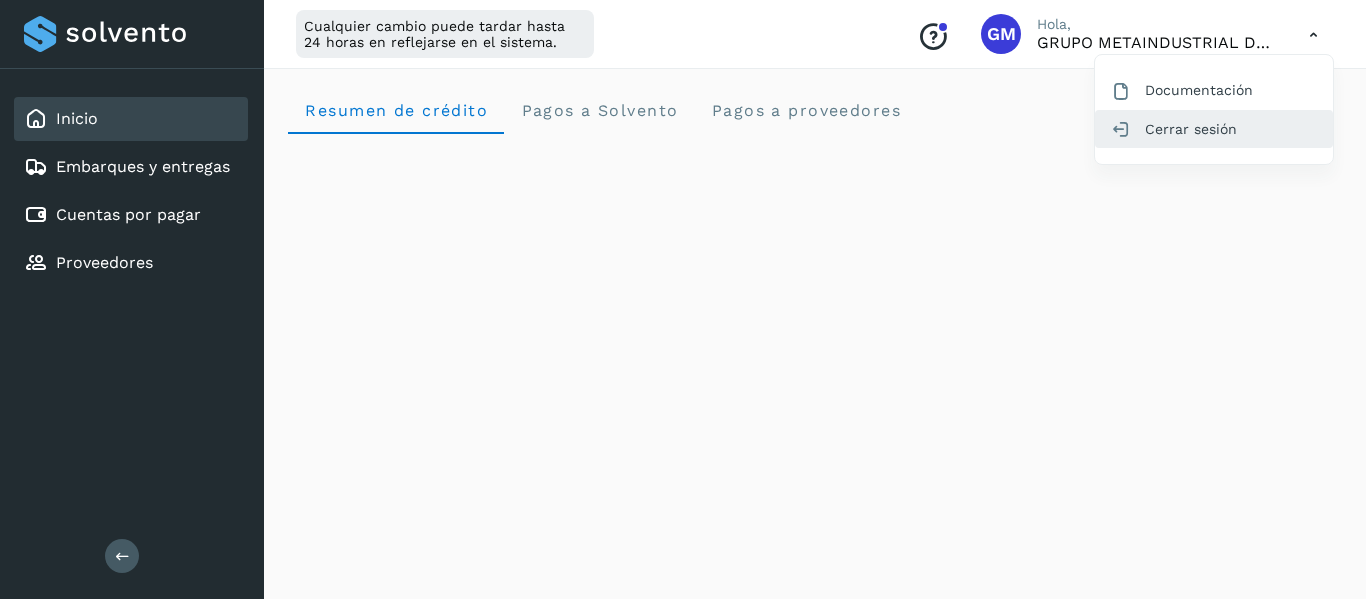 click on "Cerrar sesión" 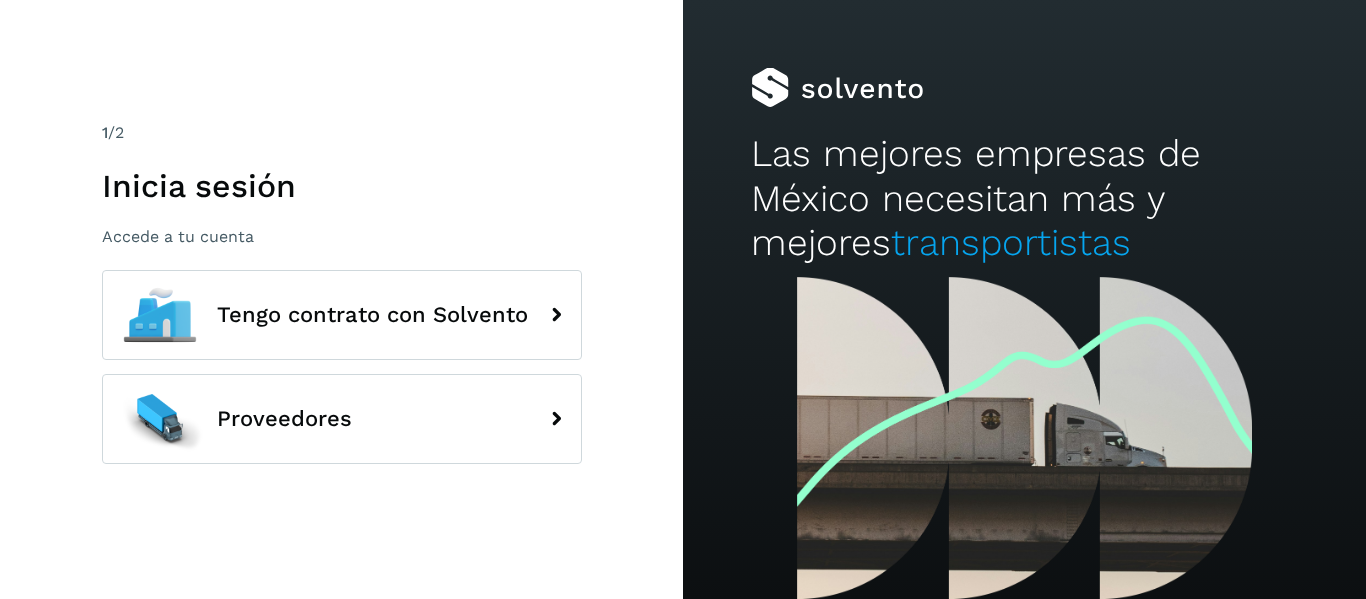 scroll, scrollTop: 0, scrollLeft: 0, axis: both 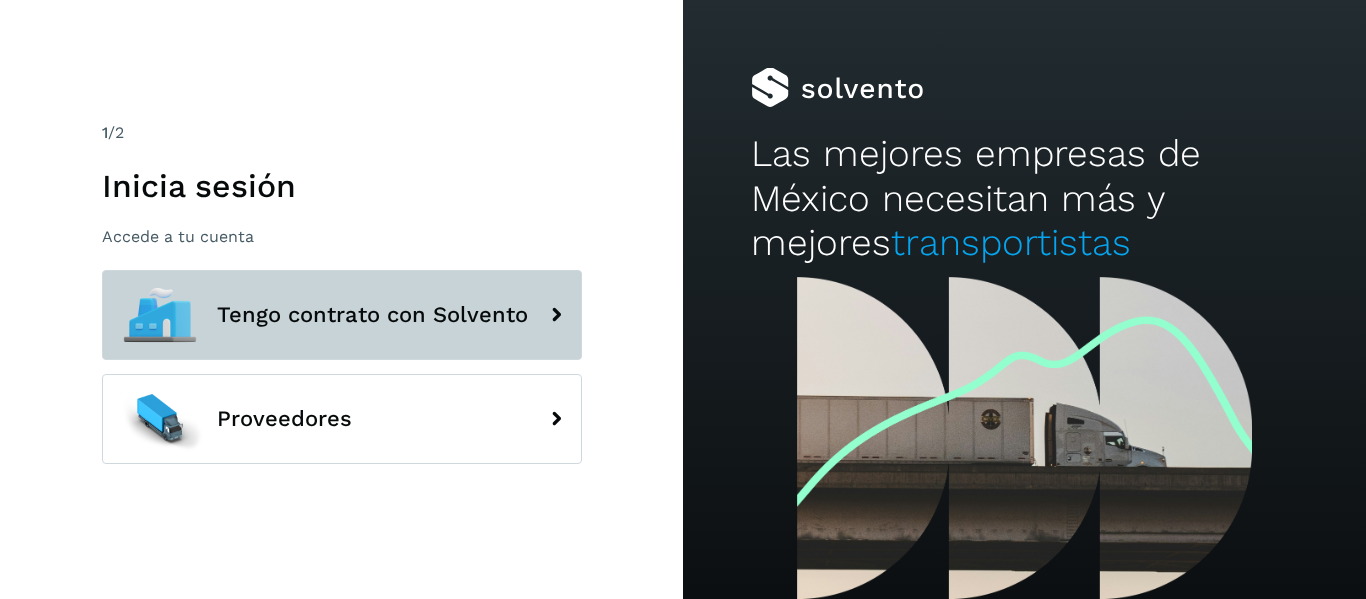 click on "Tengo contrato con Solvento" 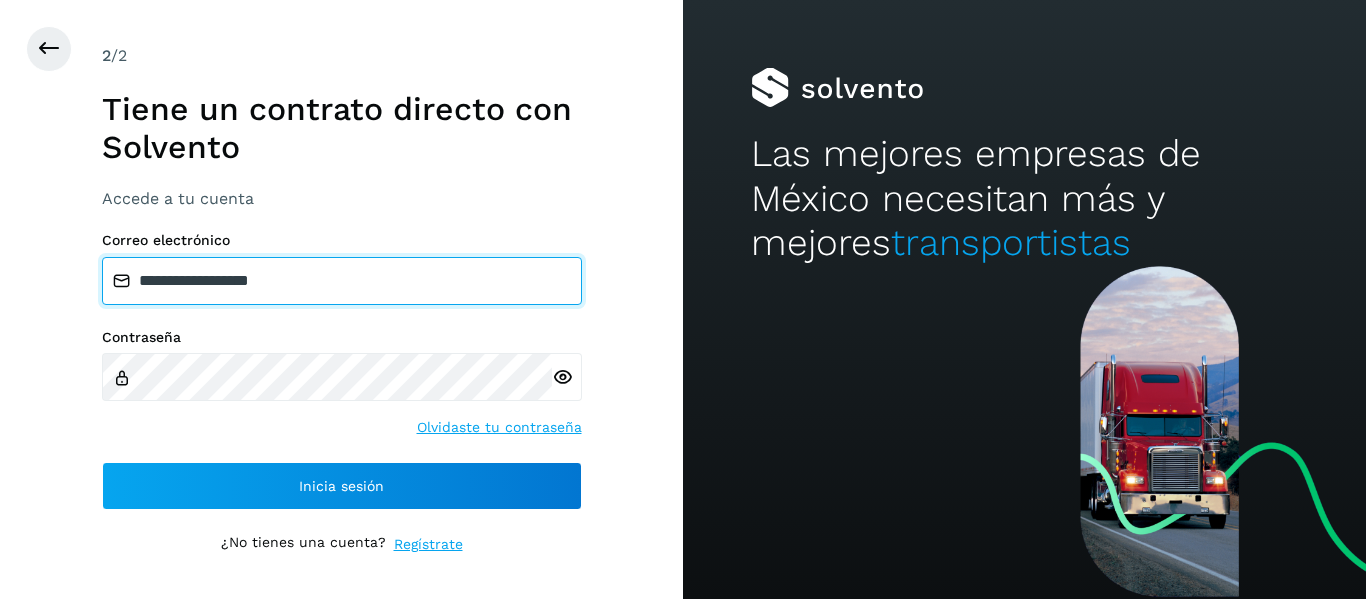 click on "**********" at bounding box center (342, 281) 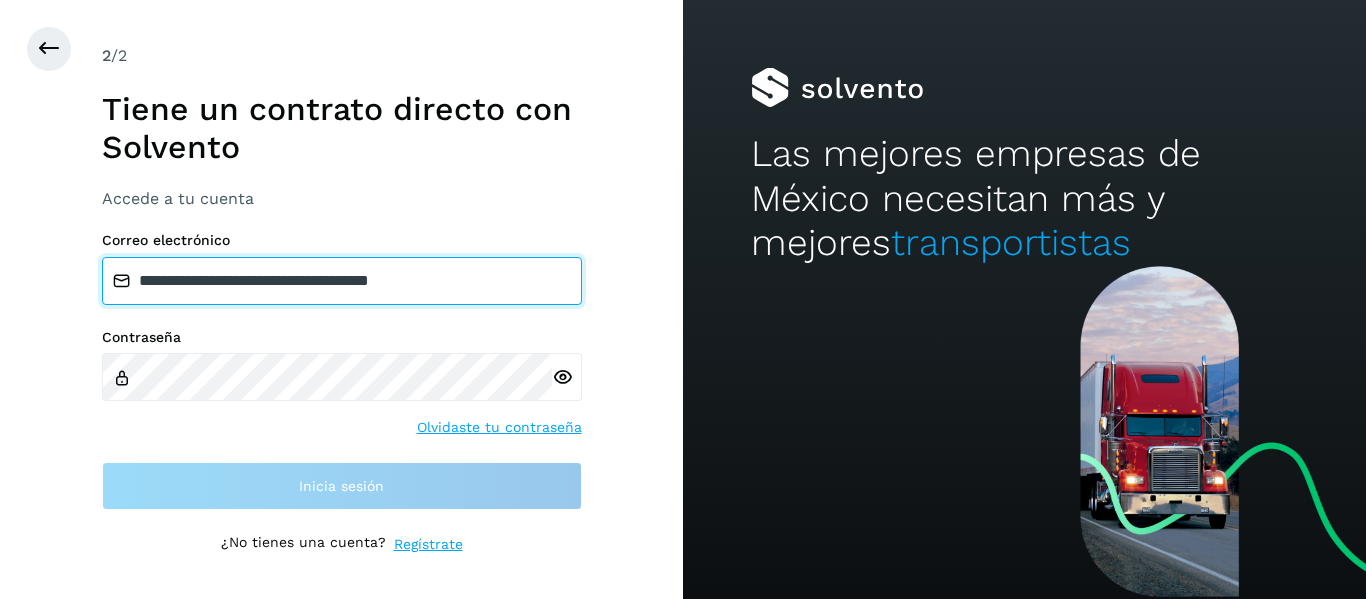drag, startPoint x: 540, startPoint y: 279, endPoint x: 0, endPoint y: 289, distance: 540.0926 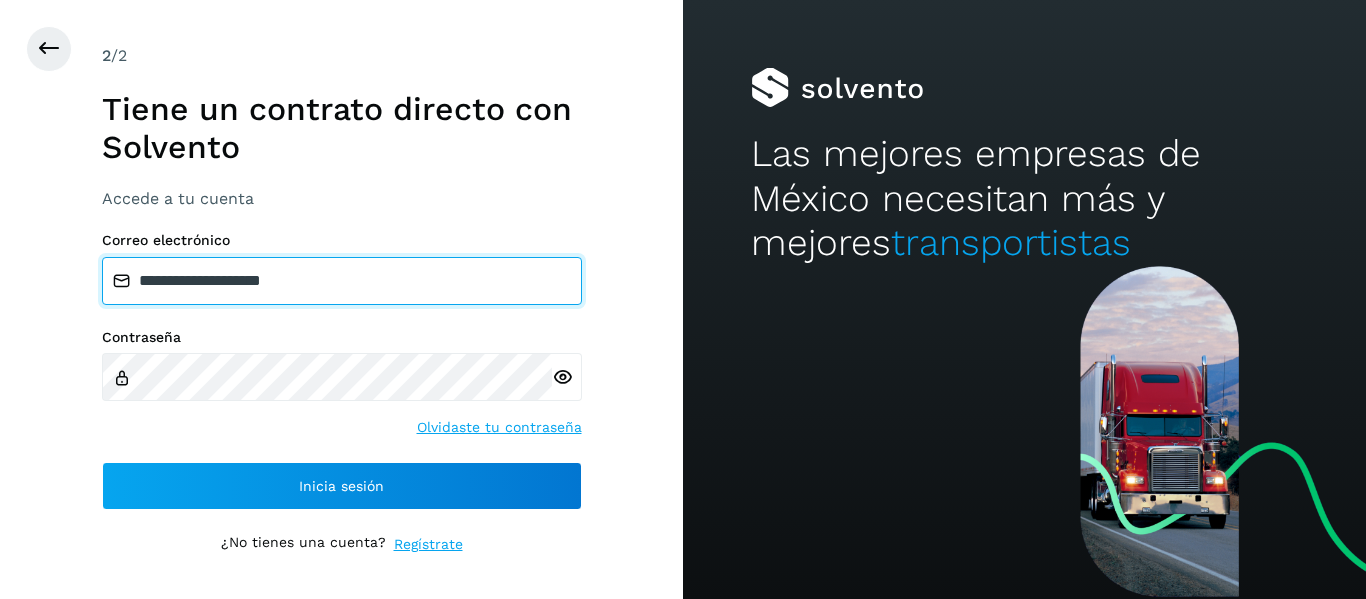 type on "**********" 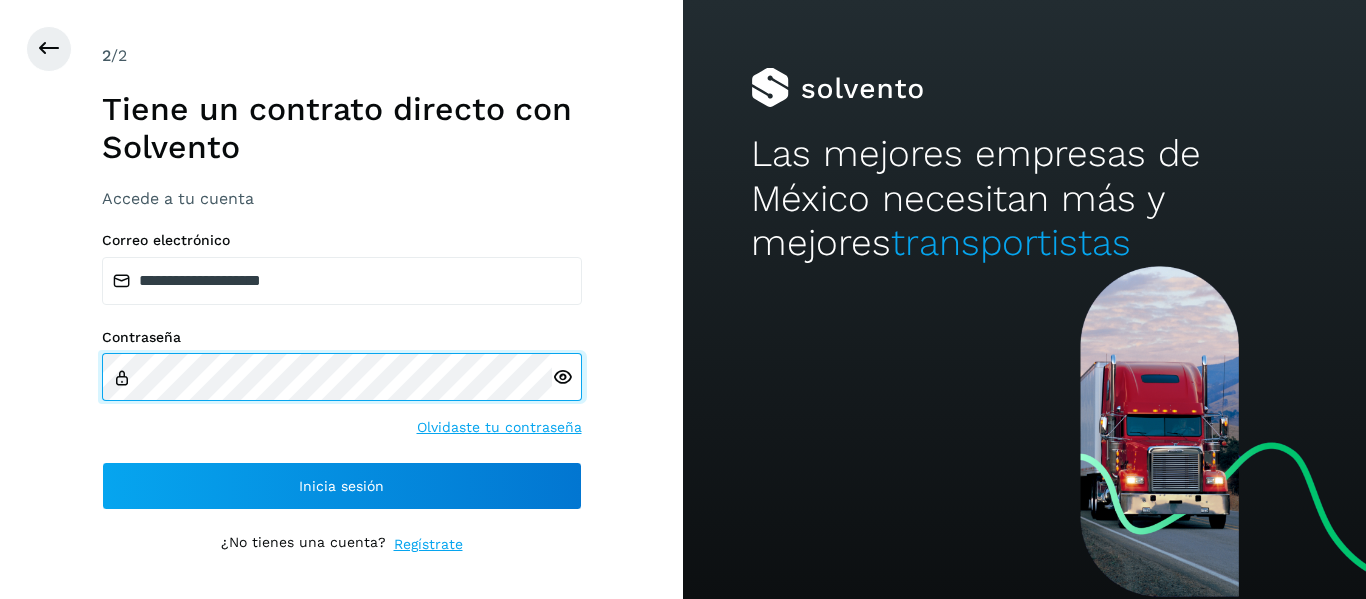 click on "**********" at bounding box center [341, 299] 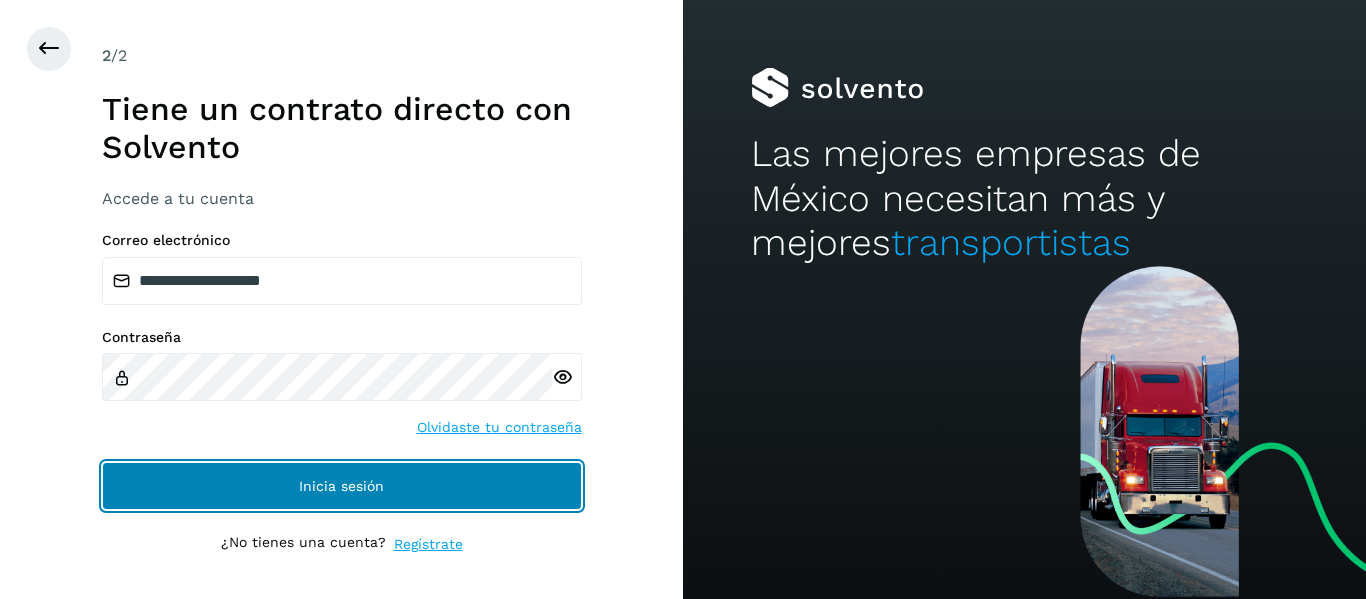 click on "Inicia sesión" at bounding box center (342, 486) 